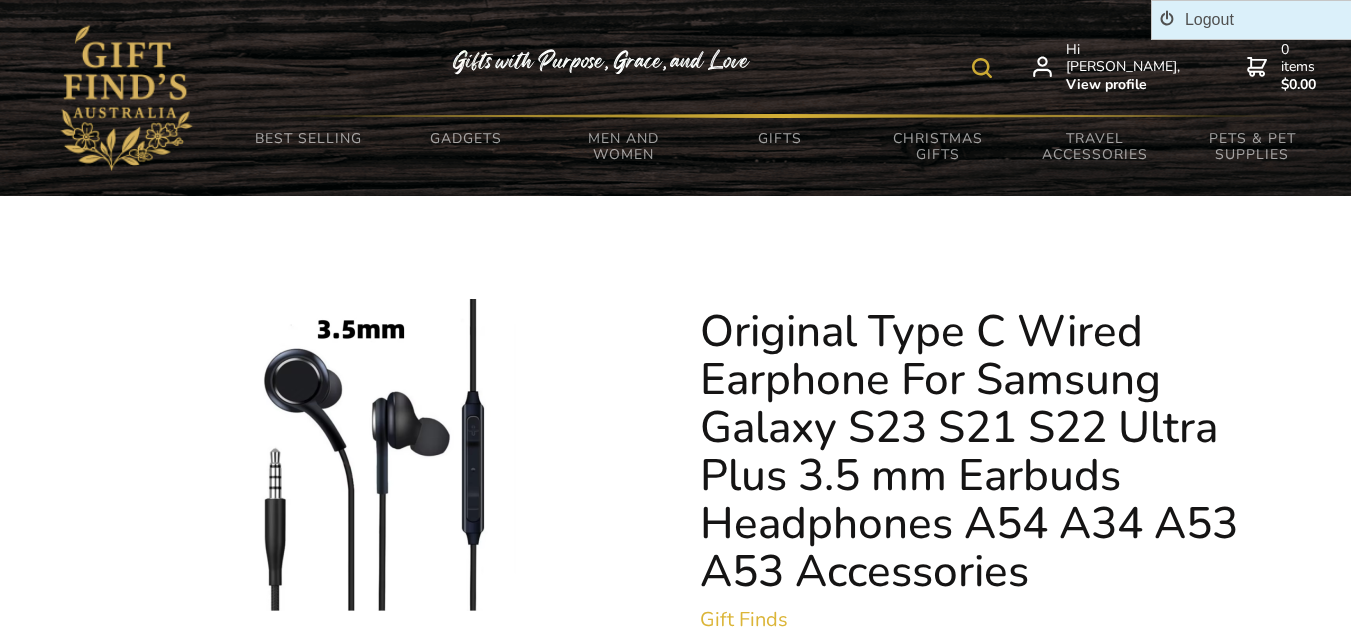 scroll, scrollTop: 113, scrollLeft: 0, axis: vertical 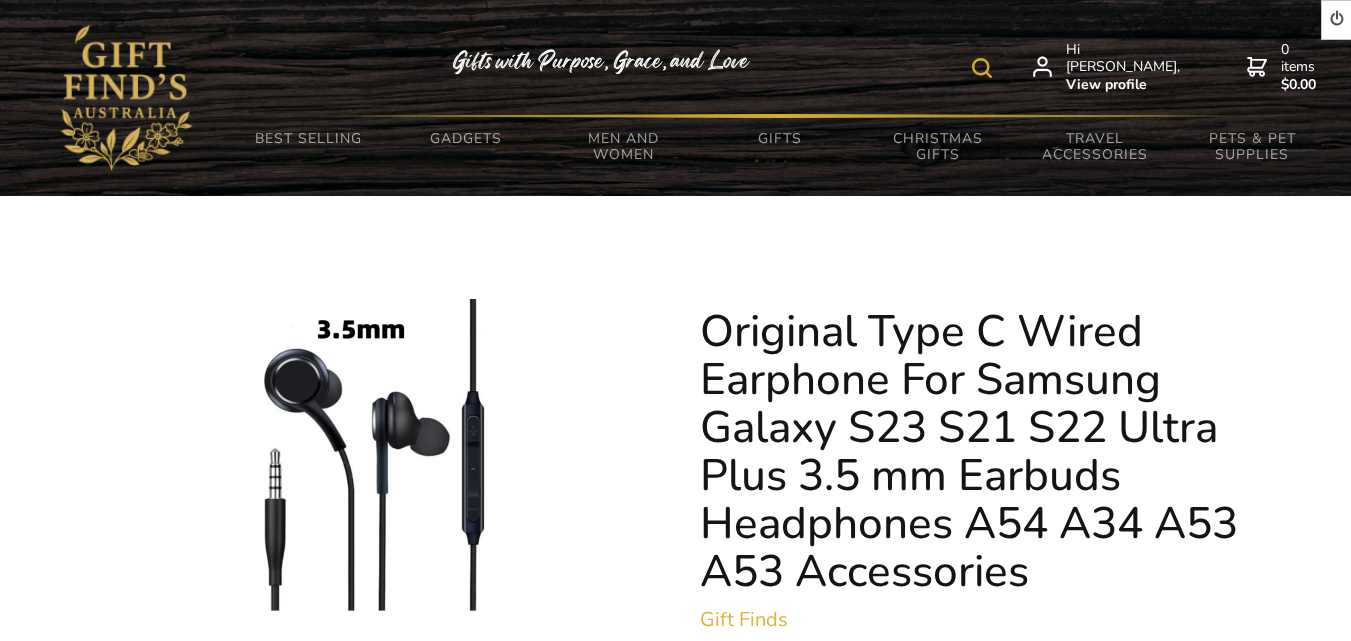 click on "Logout
Hi [PERSON_NAME],  View profile
0 items  $0.00
Best Selling
Top-rated Products
Electronics
Gadgets
Smartphones & Accessories
Beauty & Skincare
Health & Fitness Products
Outdoor Gear" at bounding box center [675, 1731] 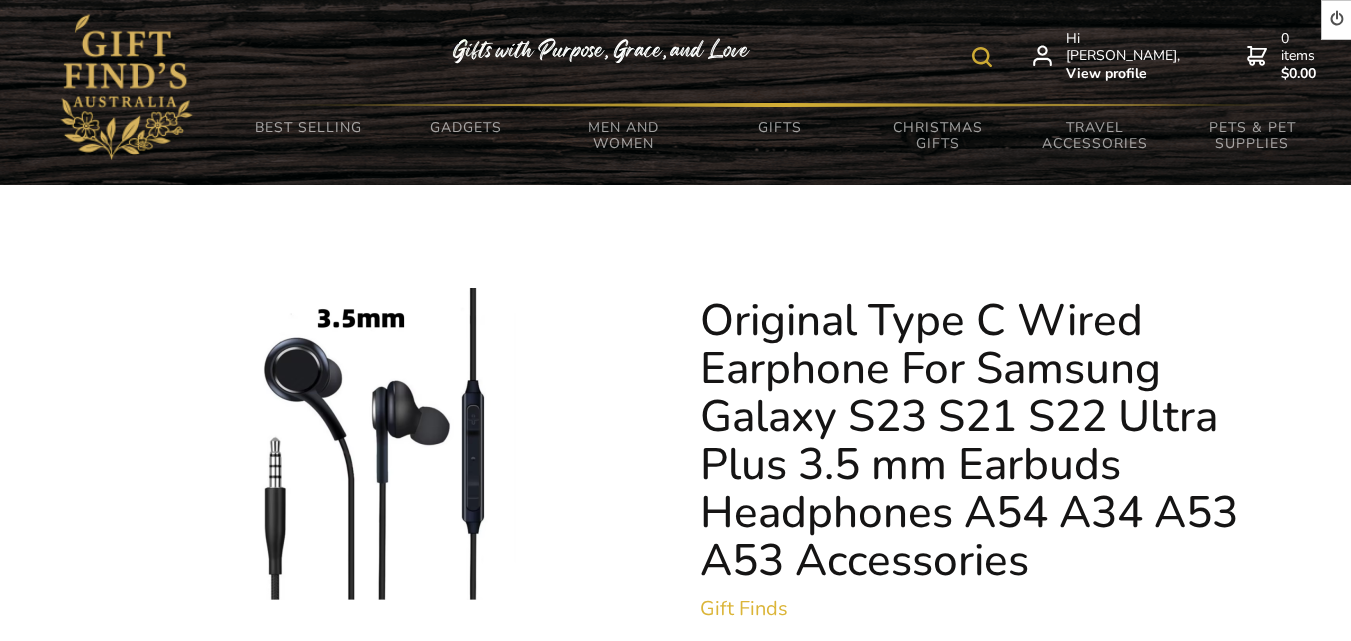 scroll, scrollTop: 0, scrollLeft: 0, axis: both 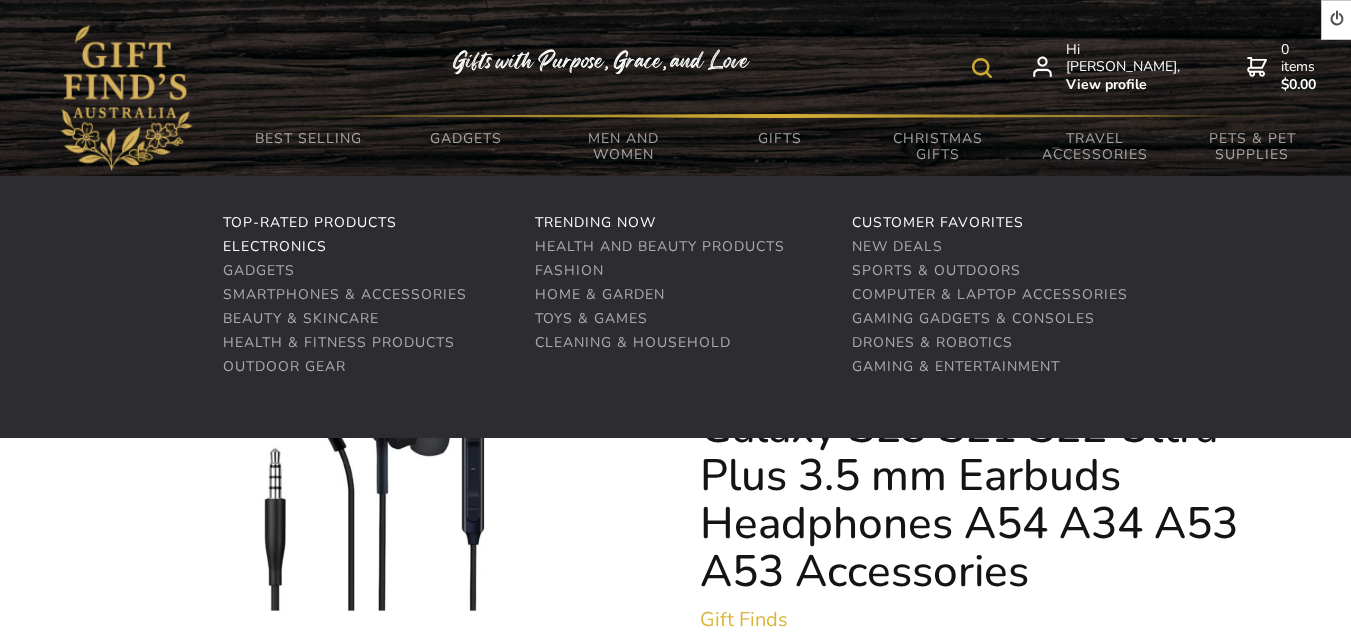 click on "Electronics" at bounding box center (275, 246) 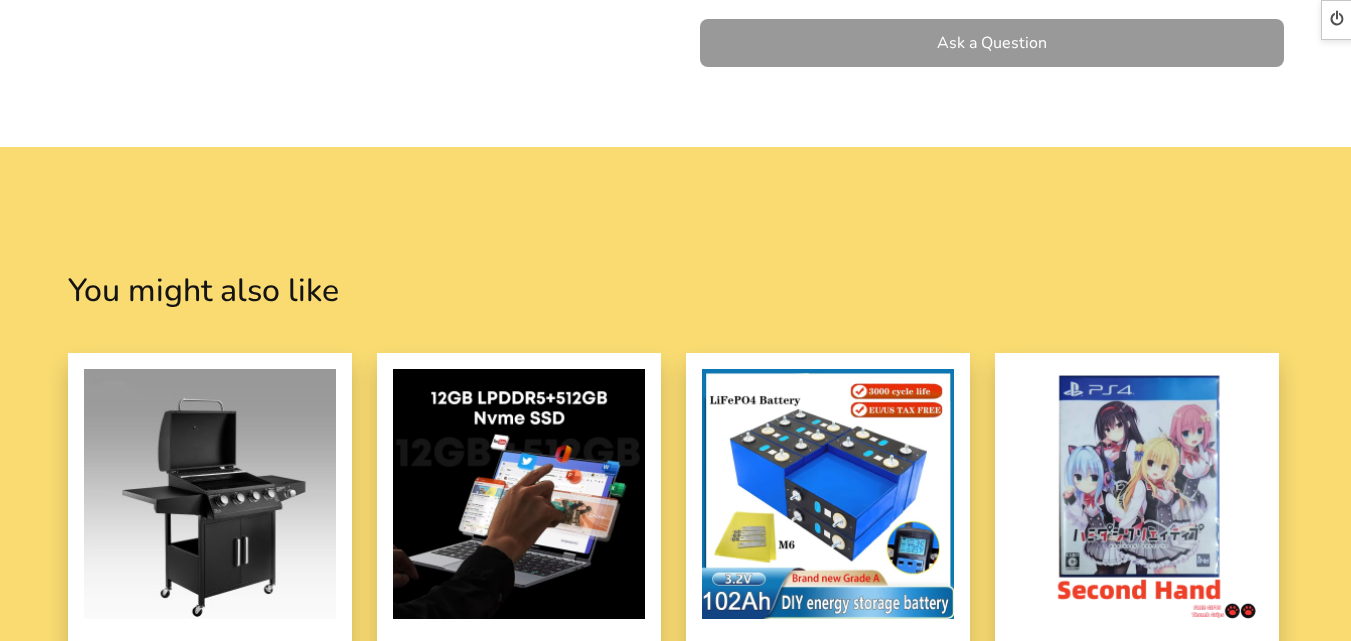 scroll, scrollTop: 1429, scrollLeft: 0, axis: vertical 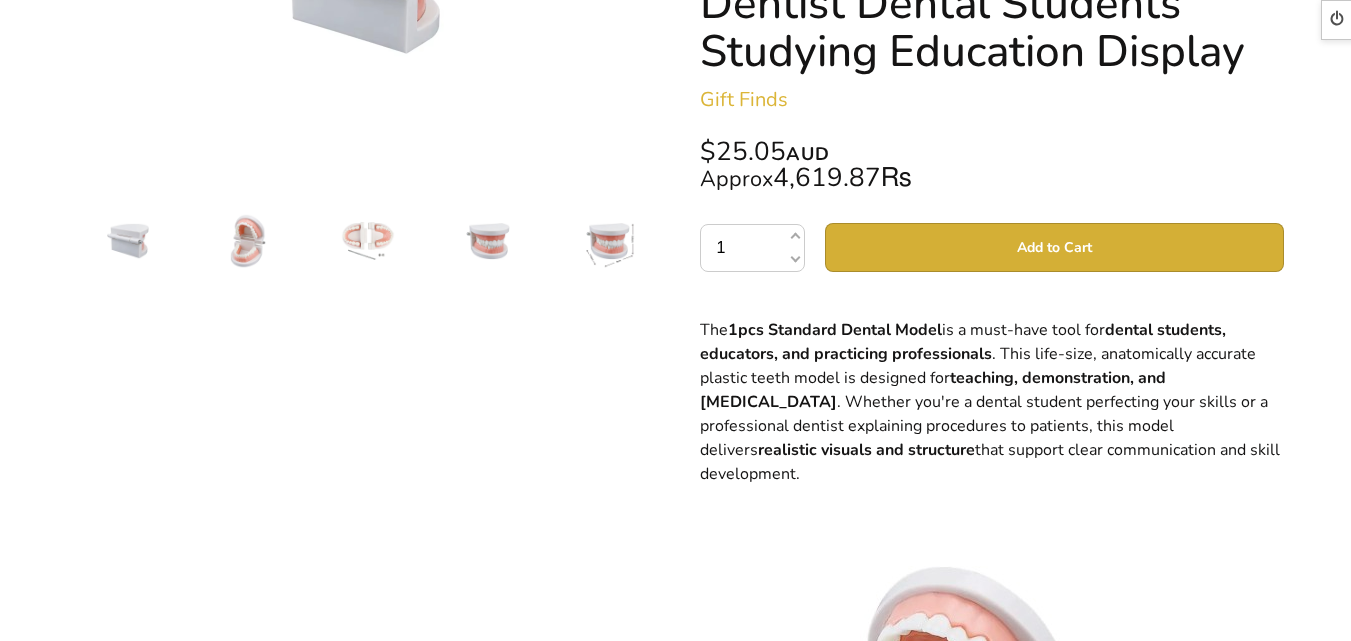 click on "Logout
Hi [PERSON_NAME],  View profile
0 items  $0.00
Best Selling
Top-rated Products
Electronics
Gadgets
Smartphones & Accessories
Beauty & Skincare
Health & Fitness Products
Outdoor Gear" at bounding box center (675, 1134) 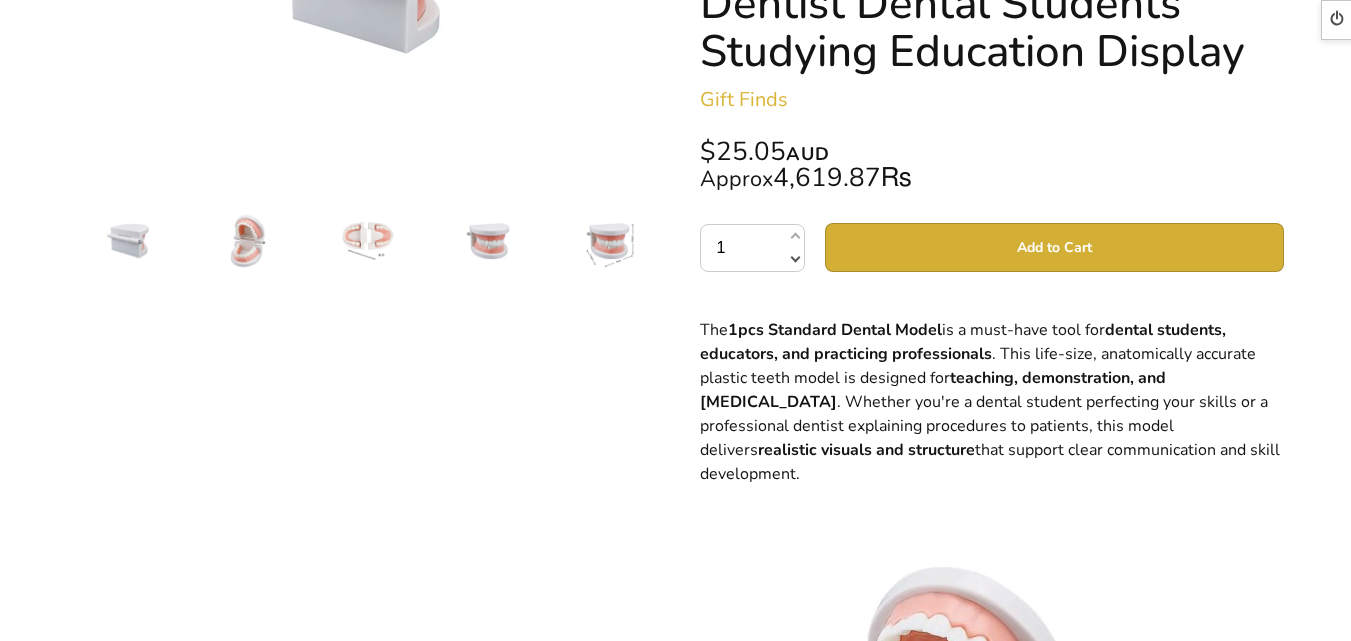 click at bounding box center (794, 258) 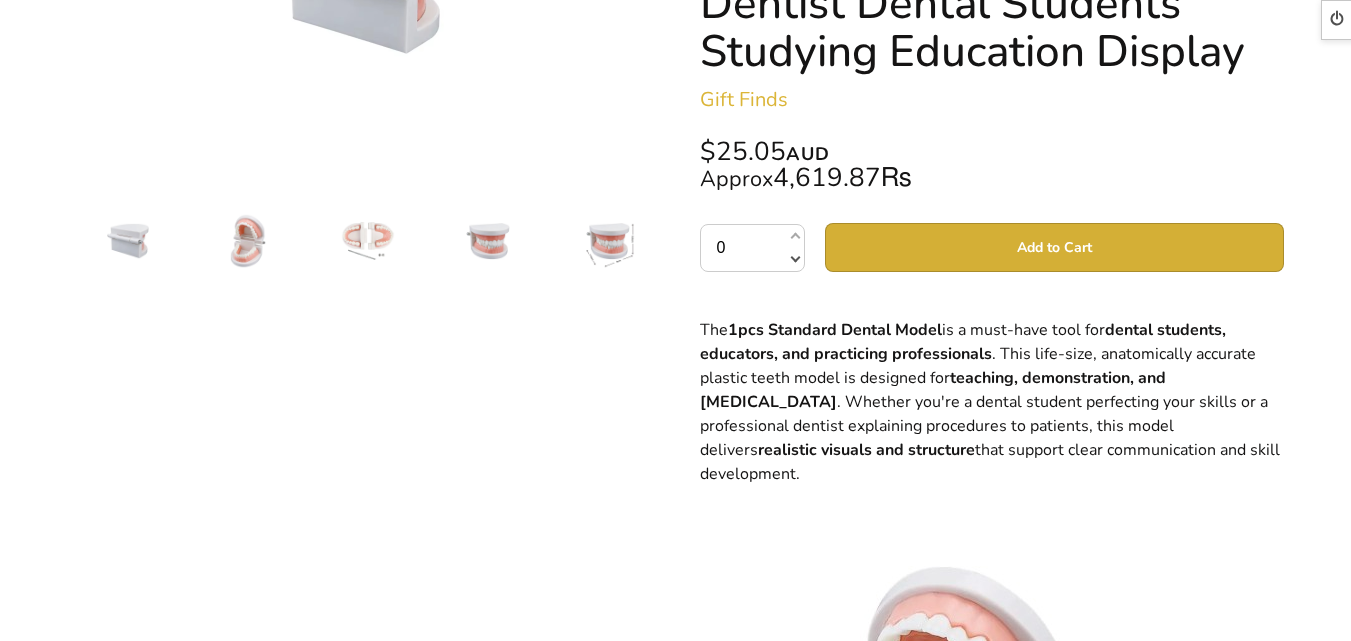 click at bounding box center (794, 258) 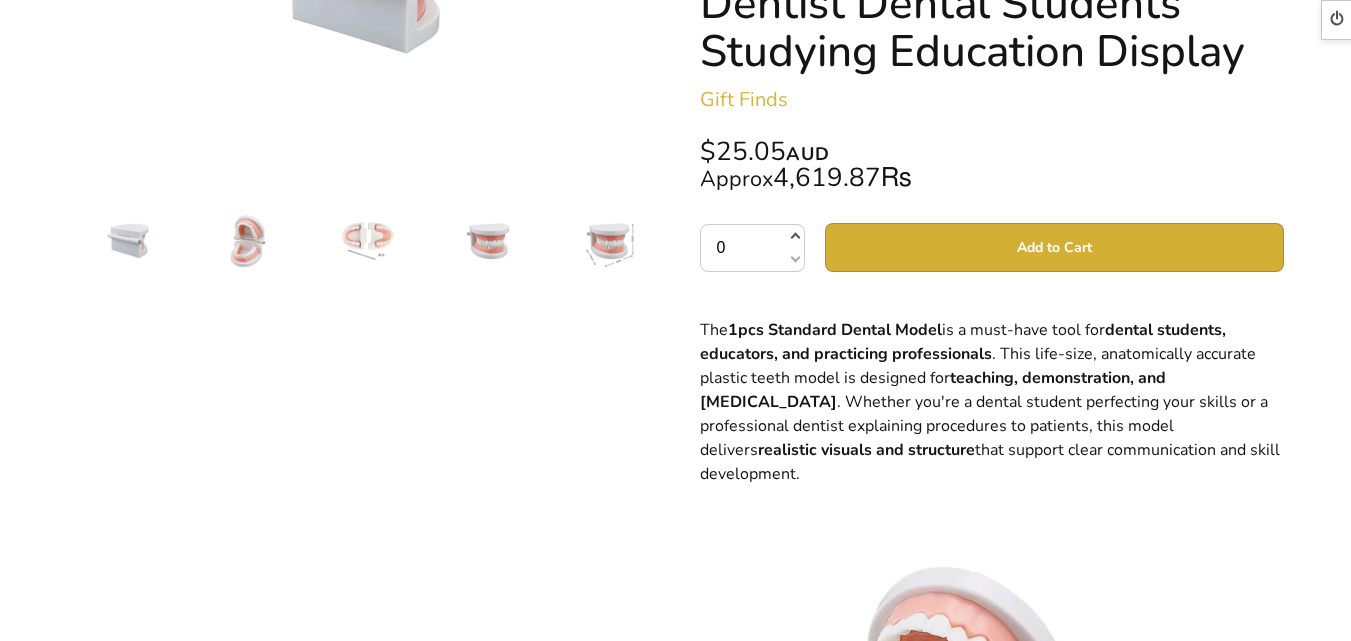 click at bounding box center [794, 238] 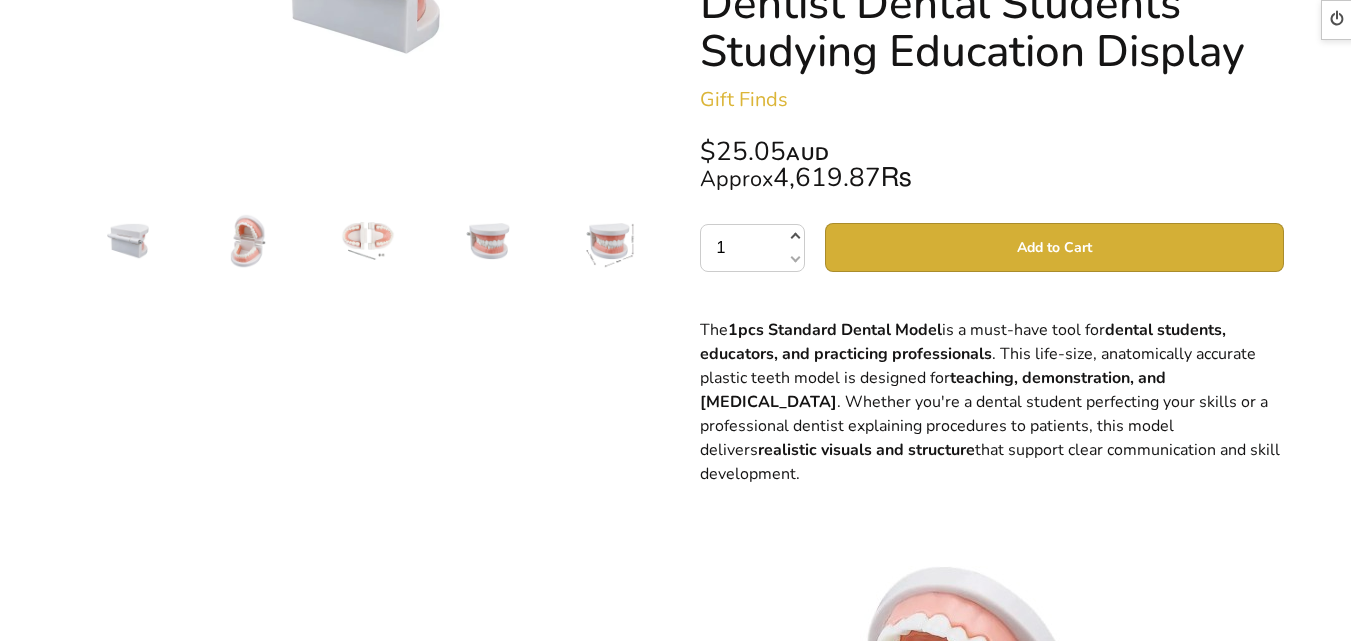 click at bounding box center [794, 238] 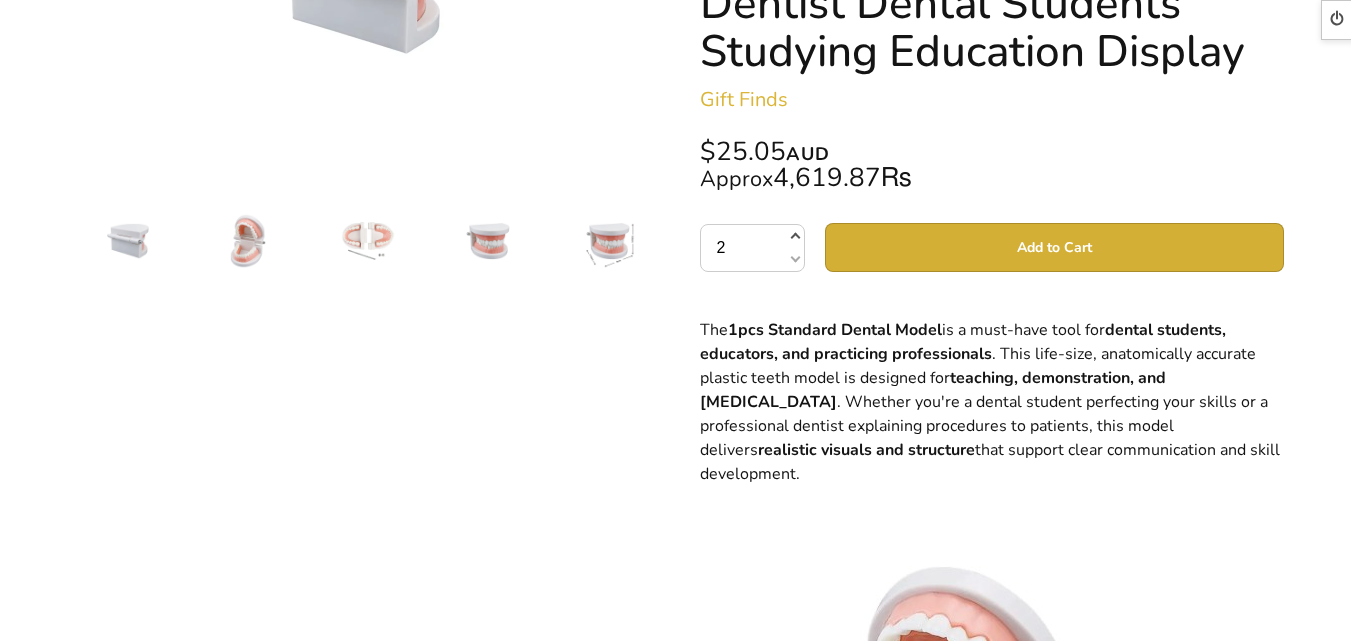 click at bounding box center (794, 238) 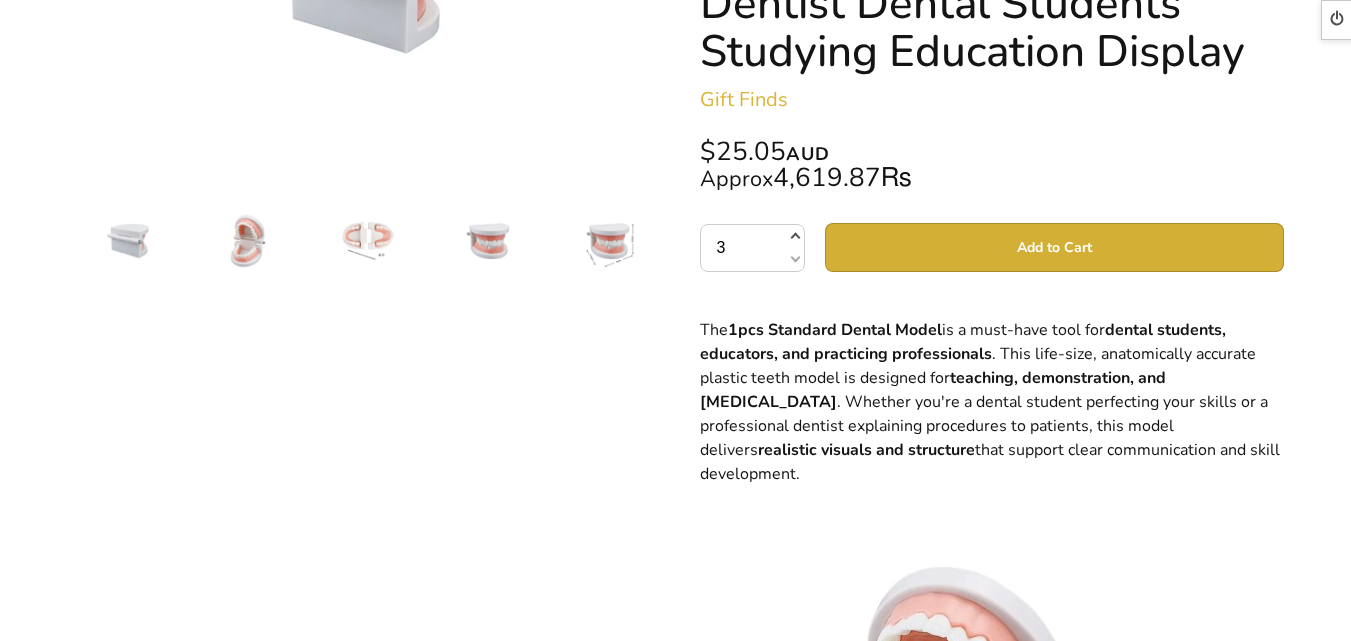 click at bounding box center (794, 238) 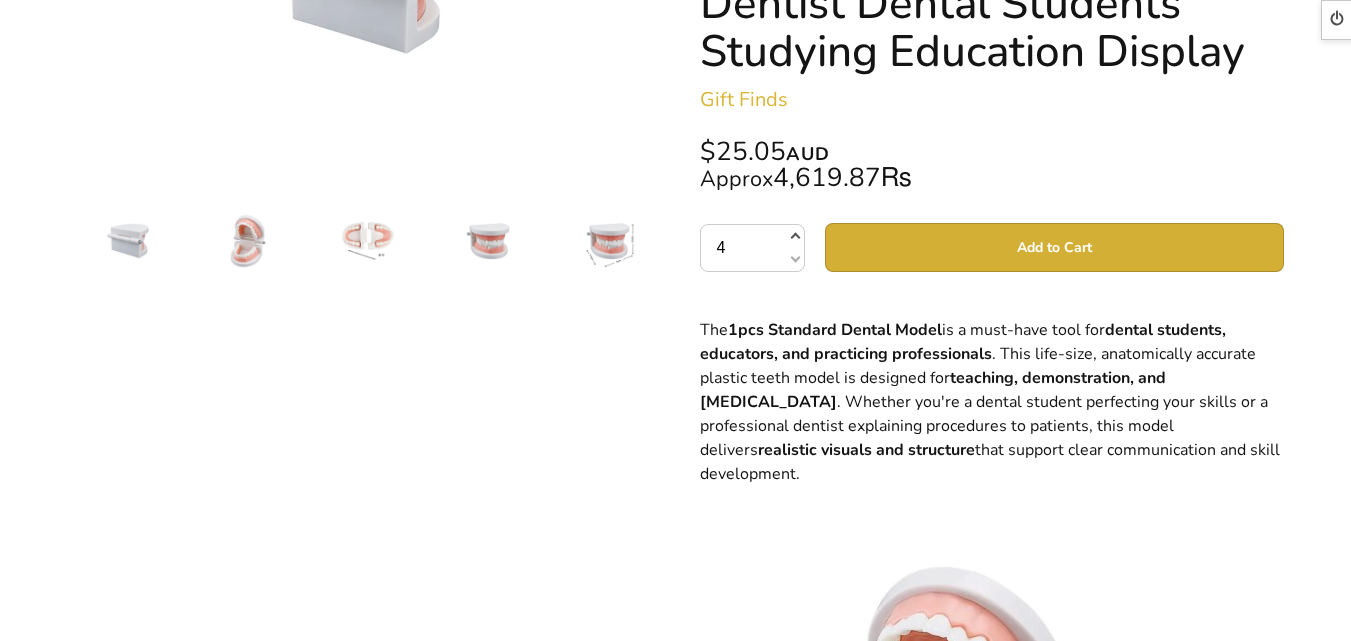 click at bounding box center [794, 238] 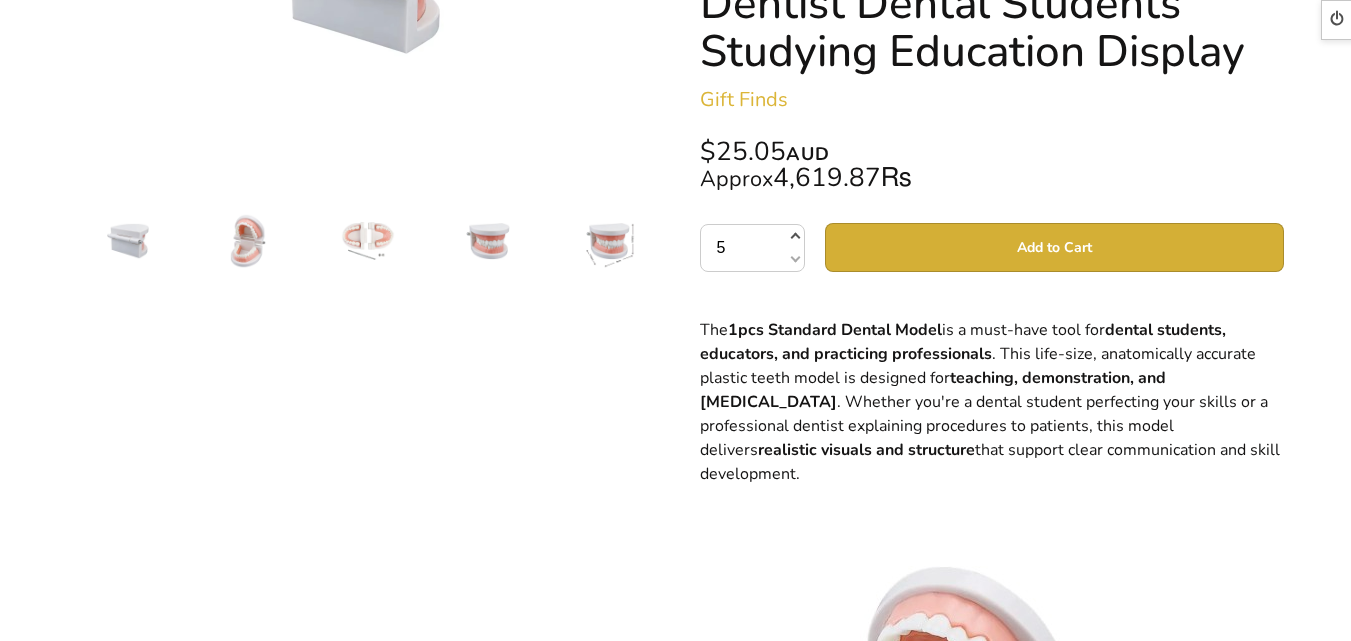 click at bounding box center [794, 238] 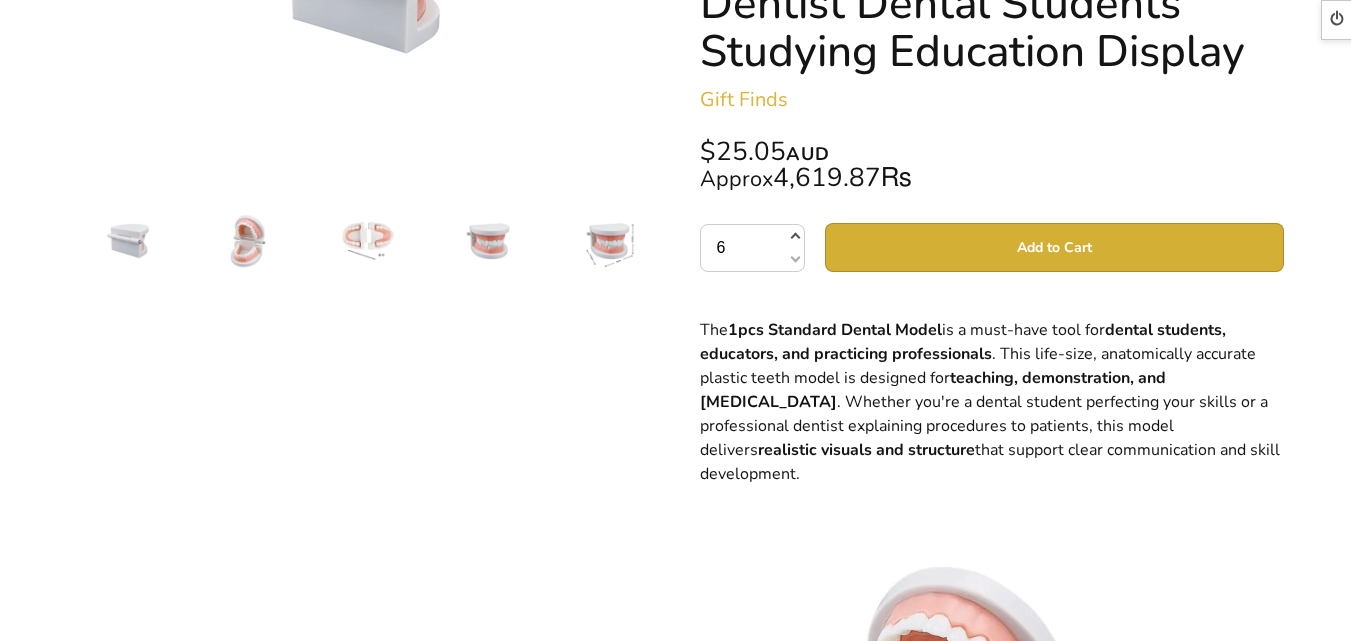 click at bounding box center [794, 238] 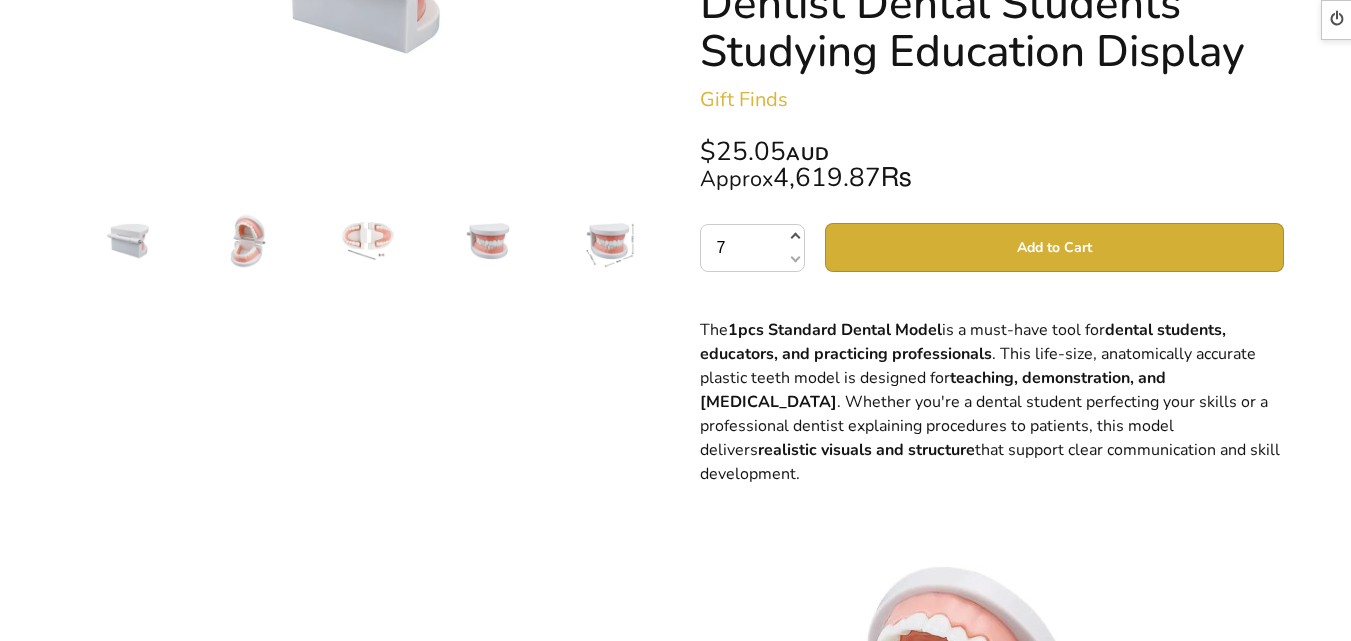 click at bounding box center [794, 238] 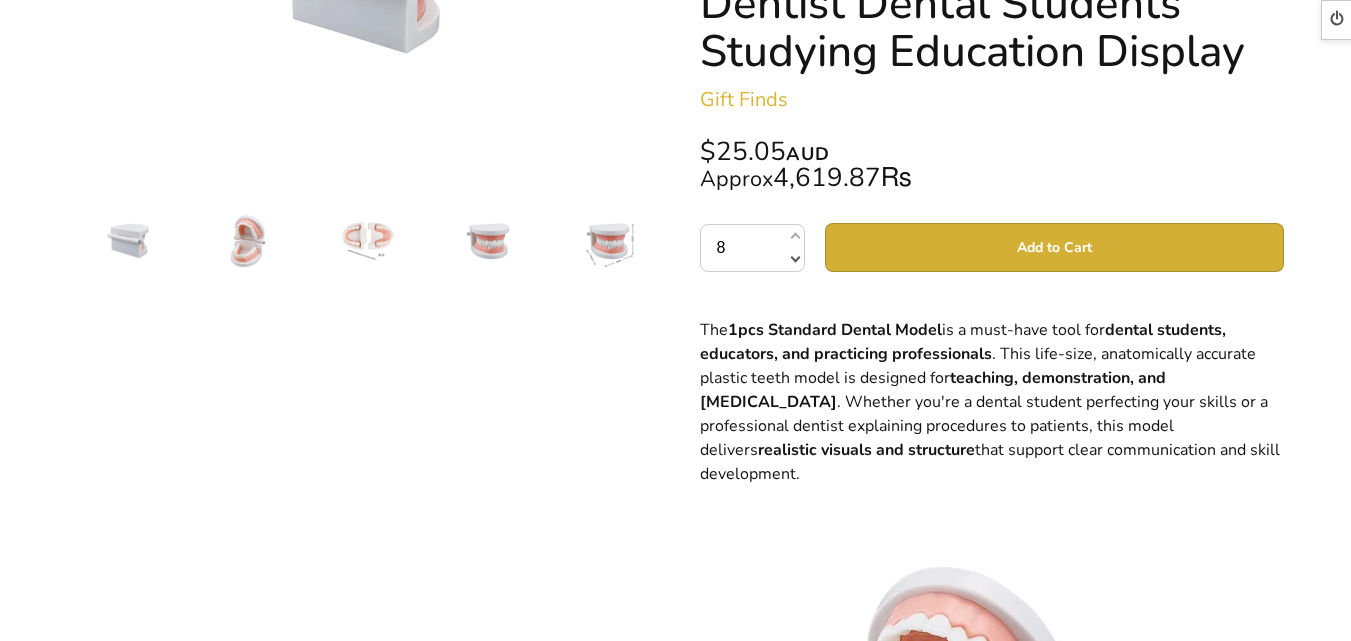 click at bounding box center (794, 258) 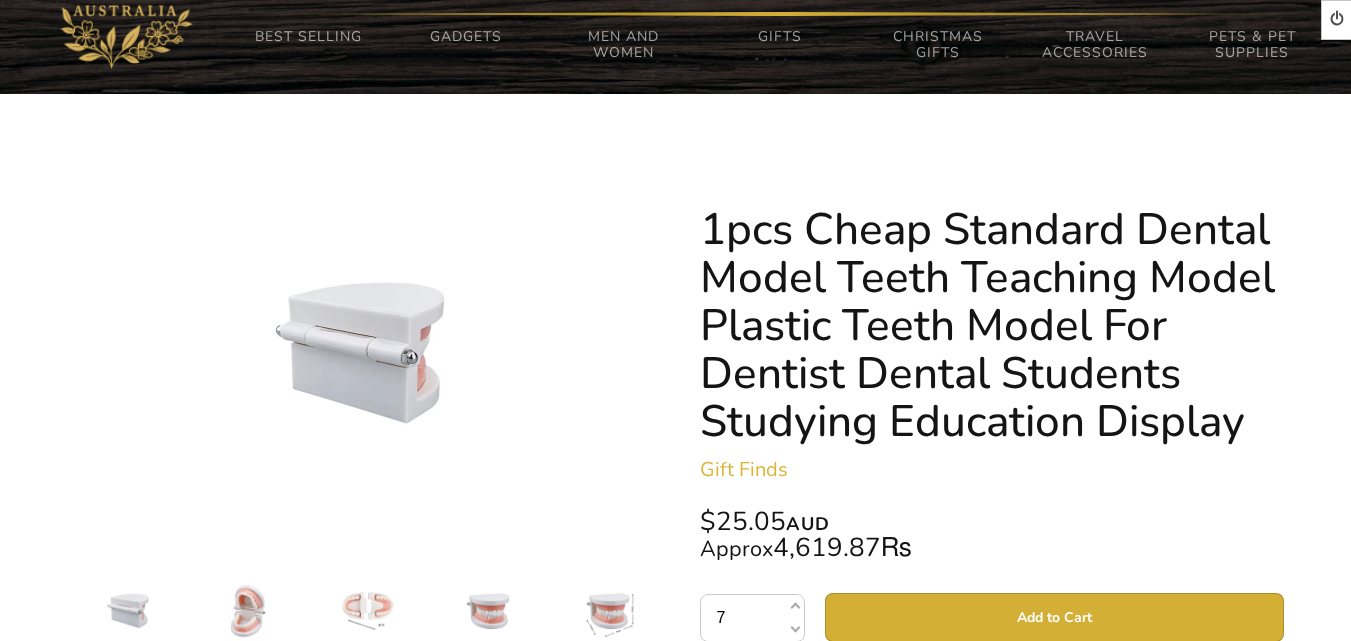 scroll, scrollTop: 0, scrollLeft: 0, axis: both 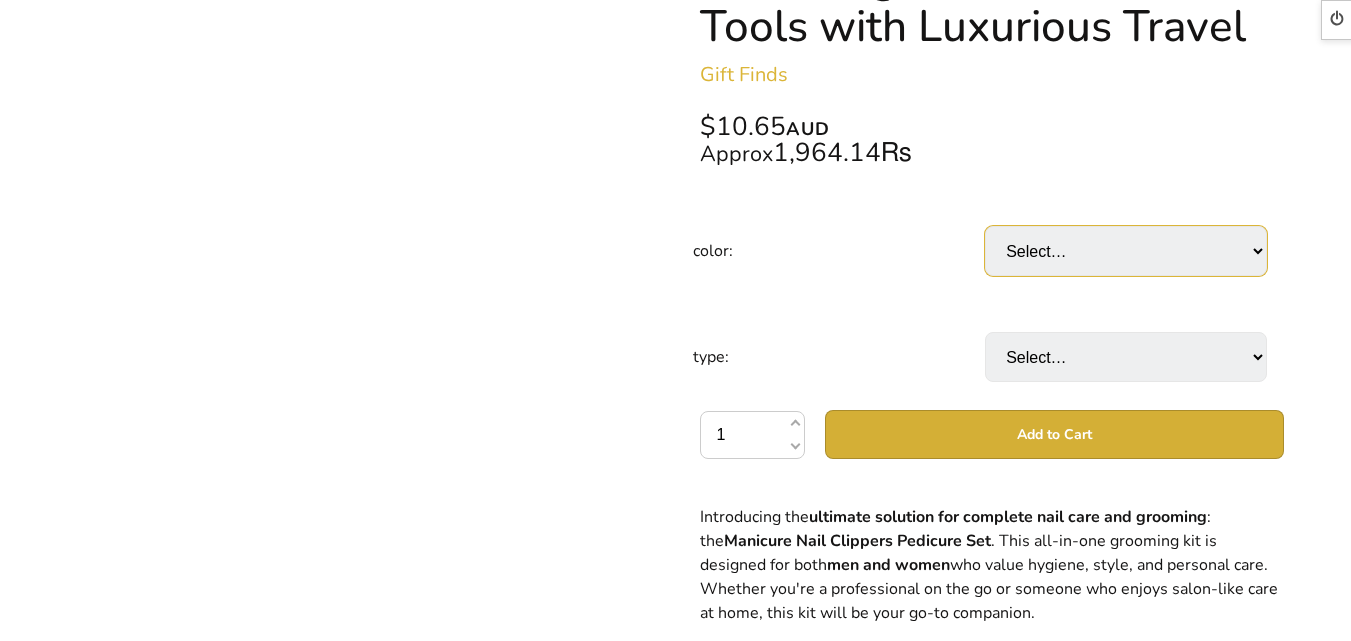click on "Select…
black" at bounding box center [1126, 251] 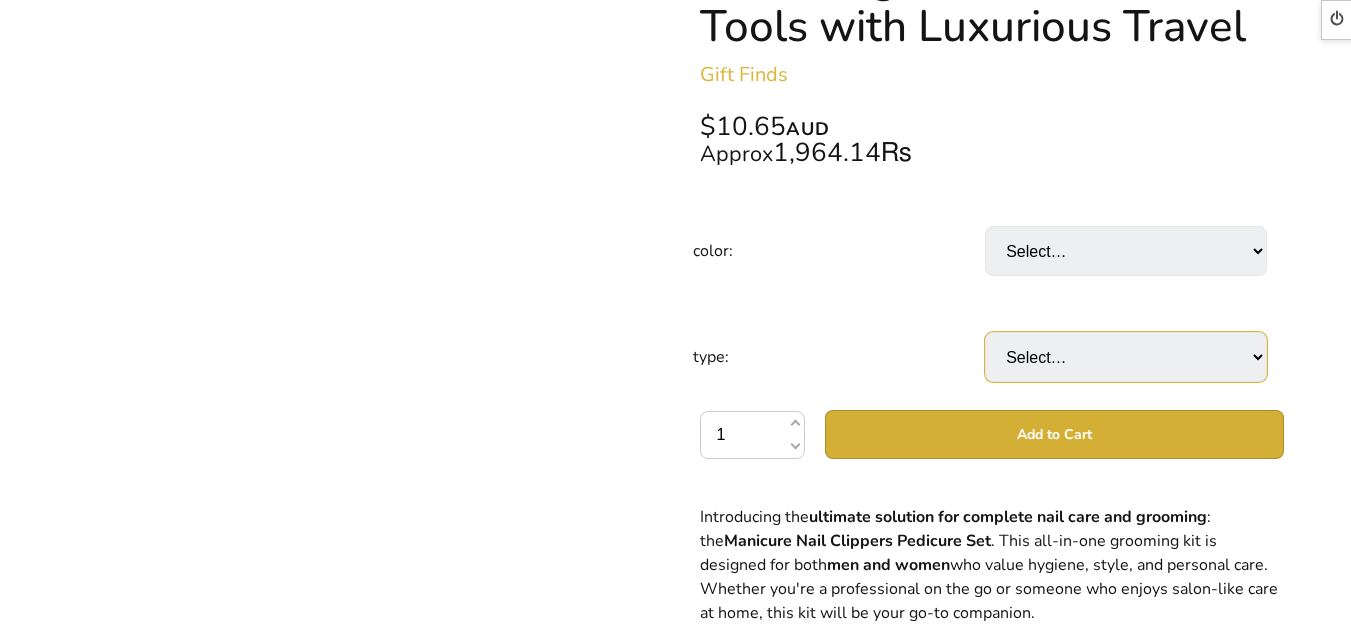 click on "Select…
8 piece set
24 piece set (+ $2.10)
4 piece set (+ $1.90)
40 piece set (+ $3.50)
15 piece set (+ $1.60)" at bounding box center (1126, 357) 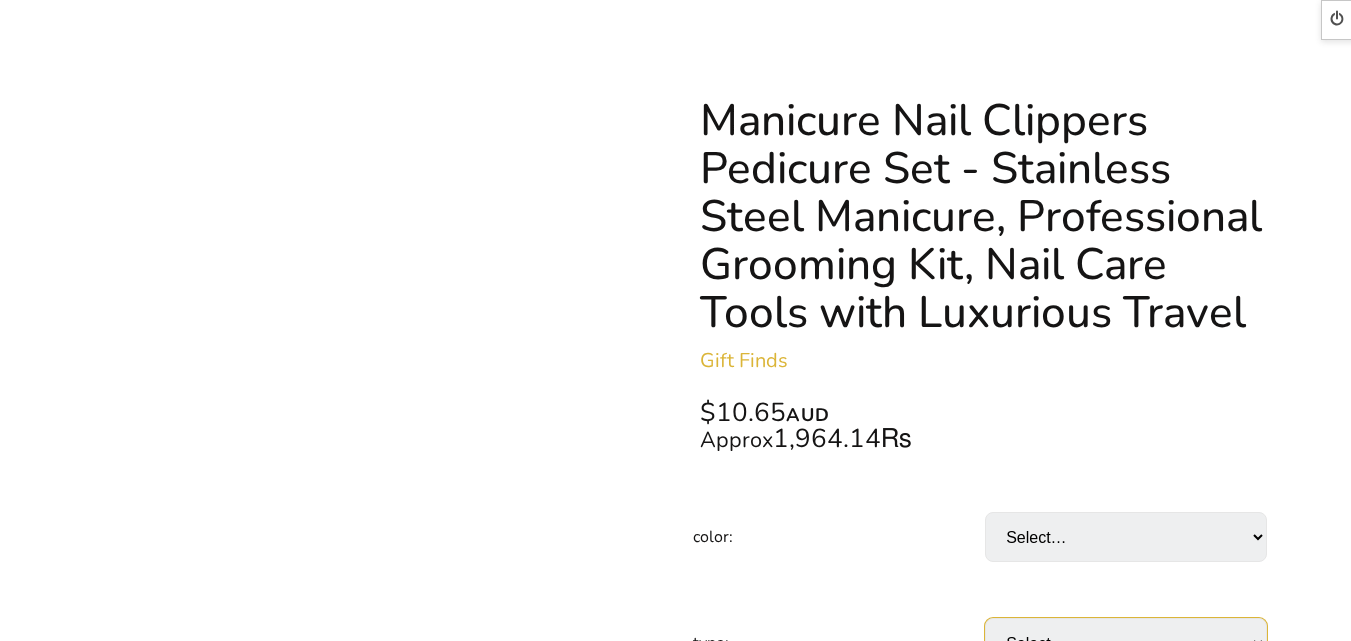 scroll, scrollTop: 114, scrollLeft: 0, axis: vertical 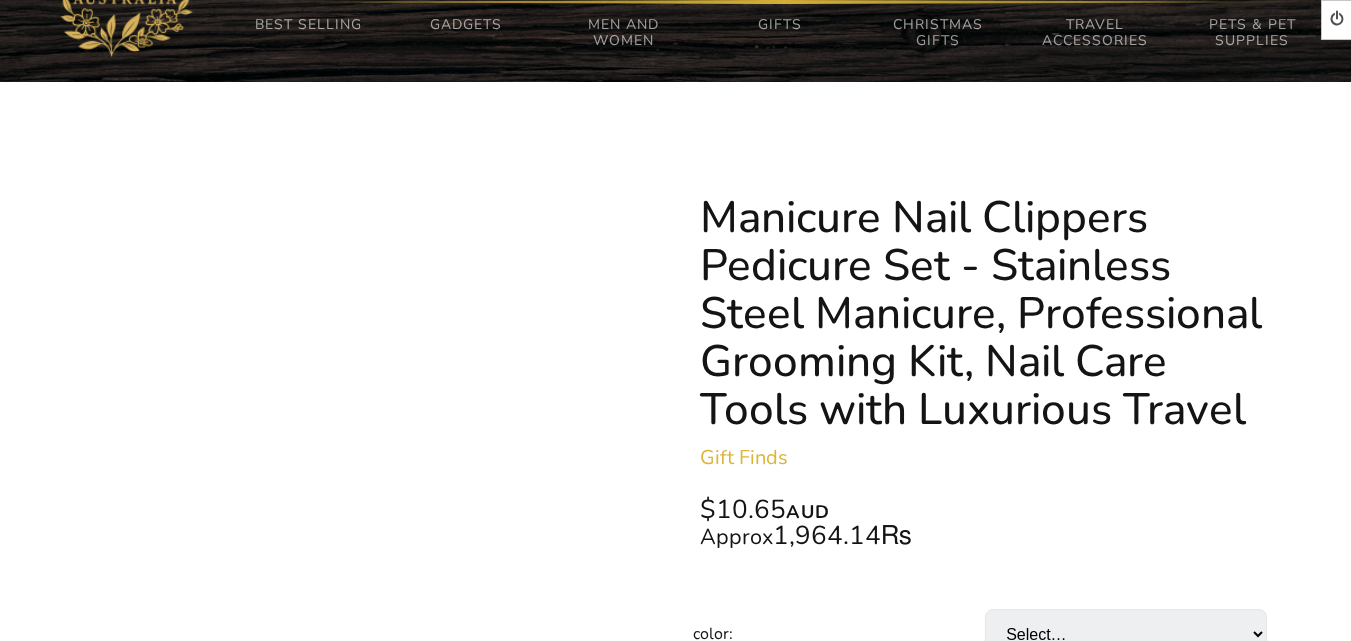 click at bounding box center [360, 764] 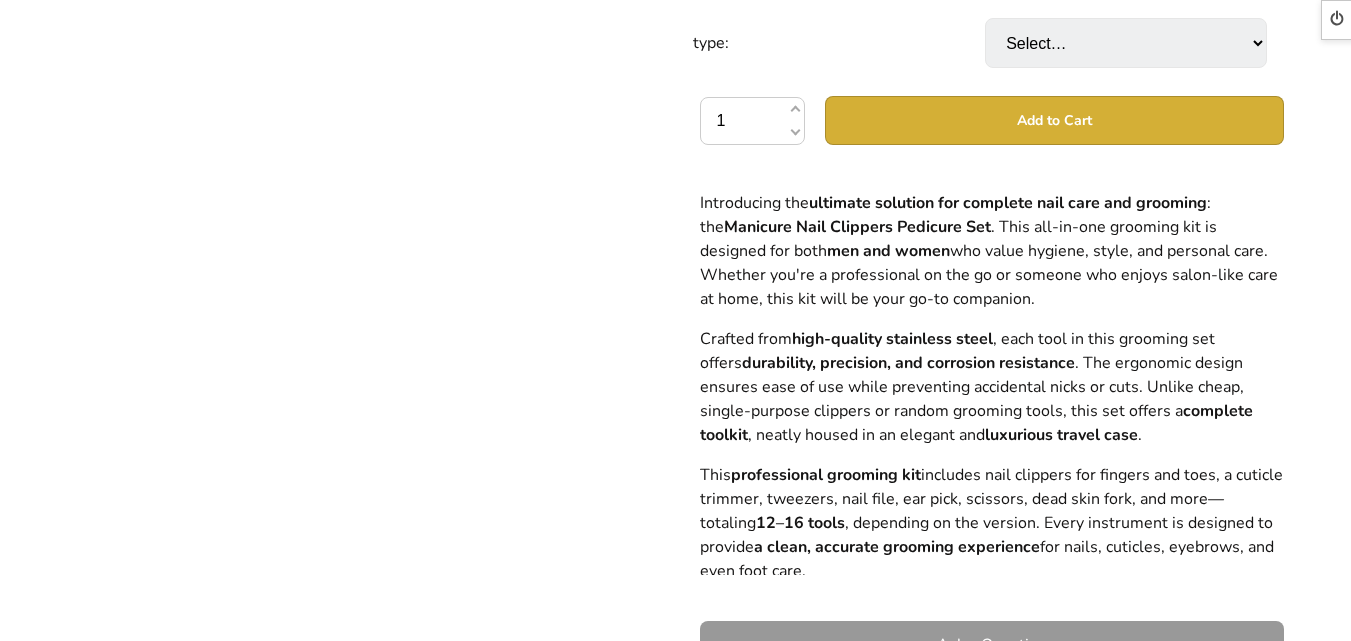 scroll, scrollTop: 0, scrollLeft: 0, axis: both 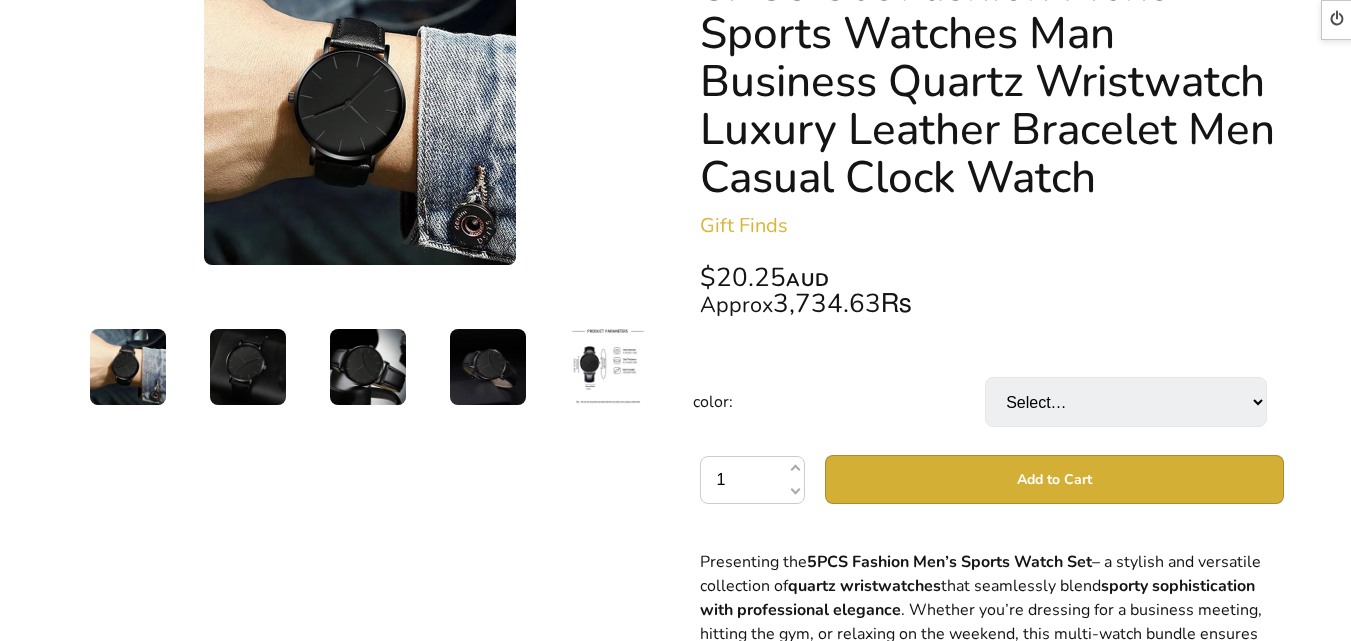 click on "Logout
Hi [PERSON_NAME],  View profile
0 items  $0.00
Best Selling
Top-rated Products
Electronics
Gadgets
Smartphones & Accessories
Beauty & Skincare
Health & Fitness Products
Outdoor Gear" at bounding box center (675, 1313) 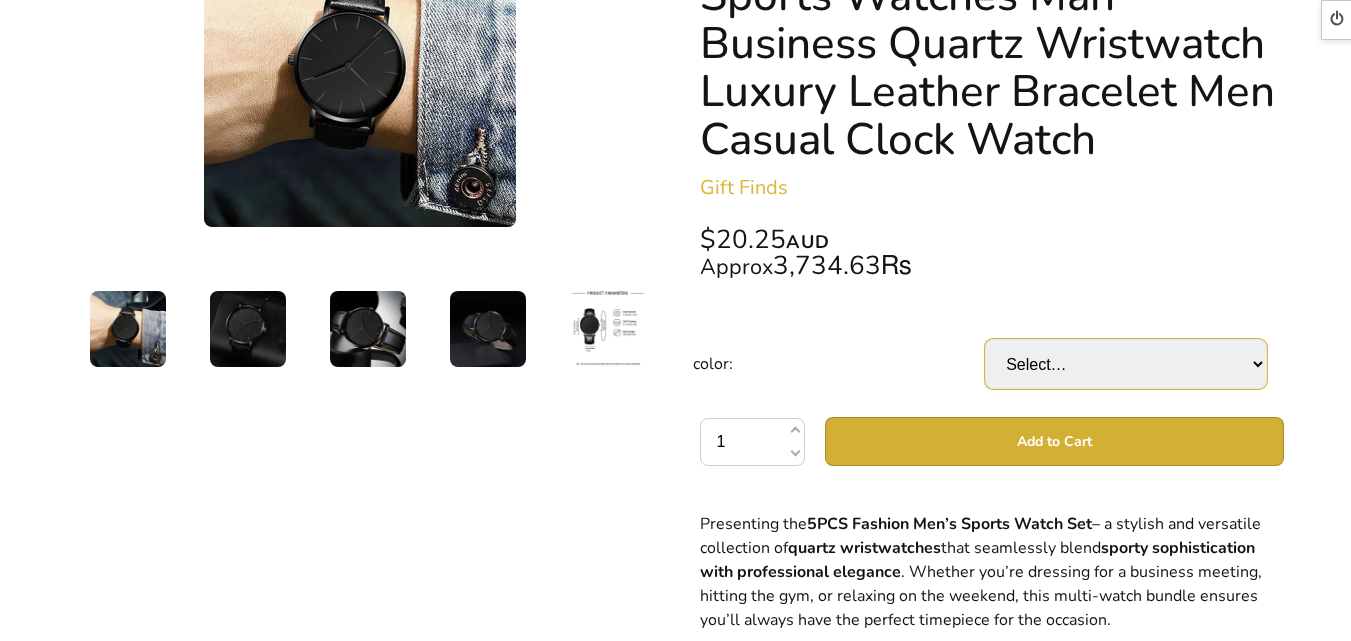 click on "Select…
black" at bounding box center (1126, 364) 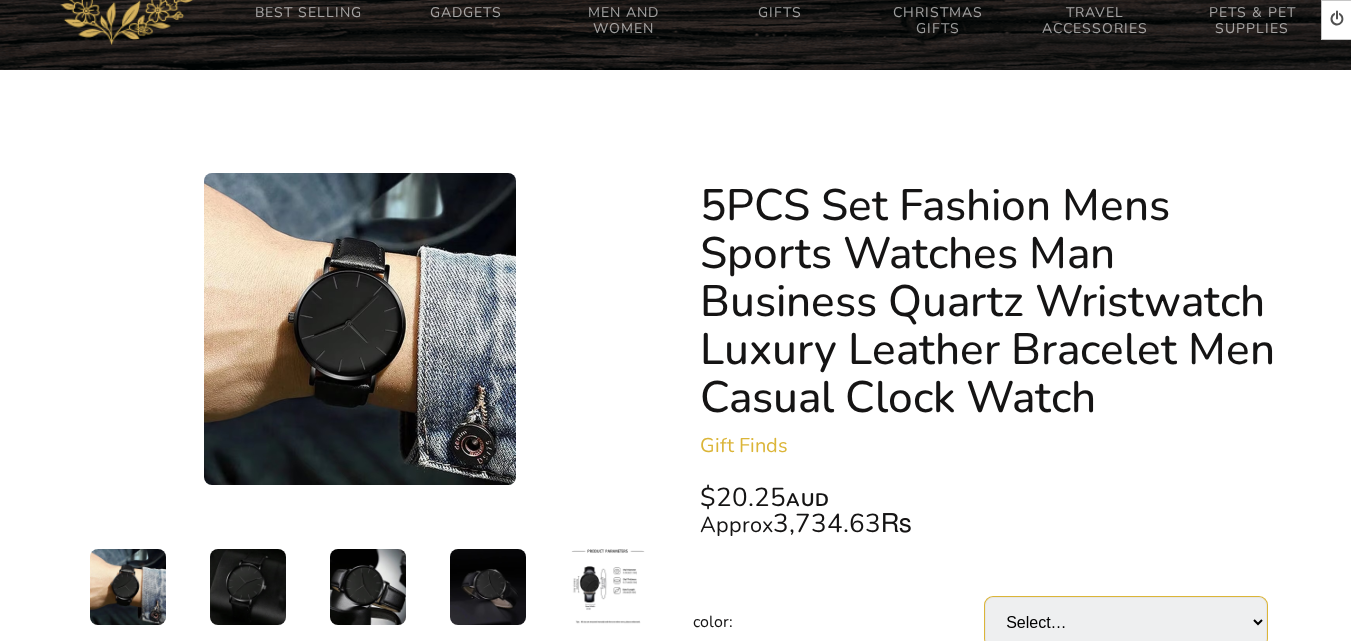 scroll, scrollTop: 0, scrollLeft: 0, axis: both 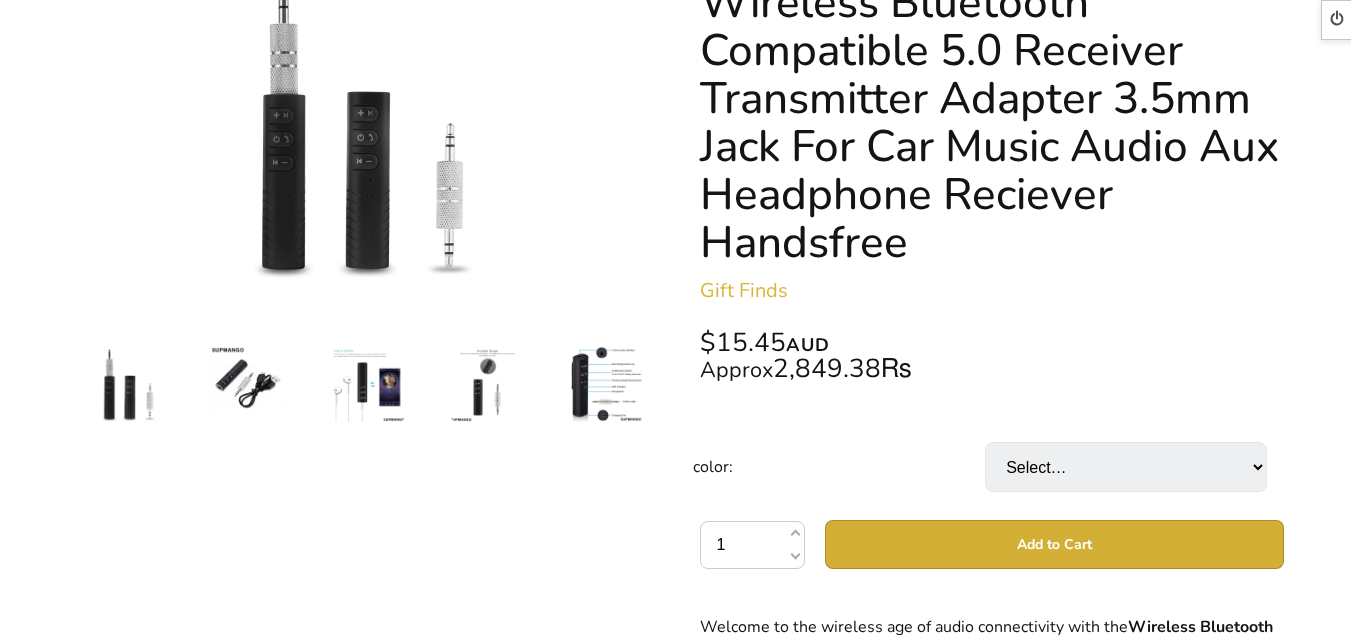 select on "black" 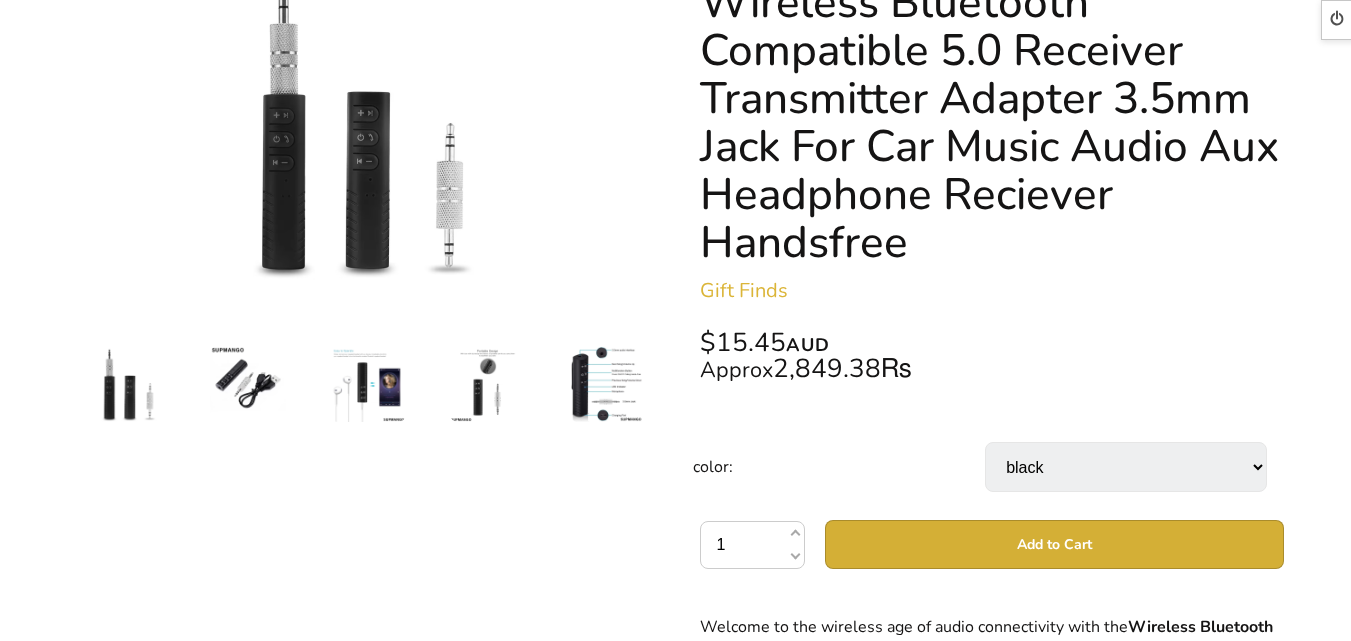click on "Select…
black" at bounding box center (1126, 467) 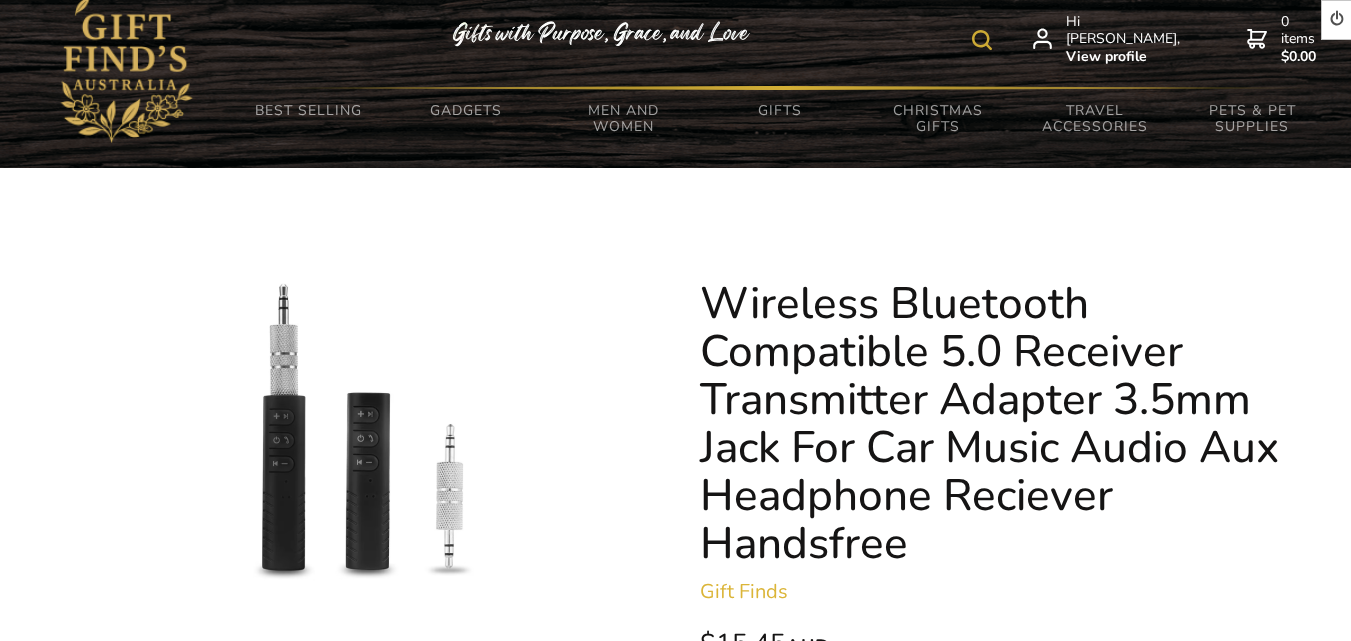 scroll, scrollTop: 0, scrollLeft: 0, axis: both 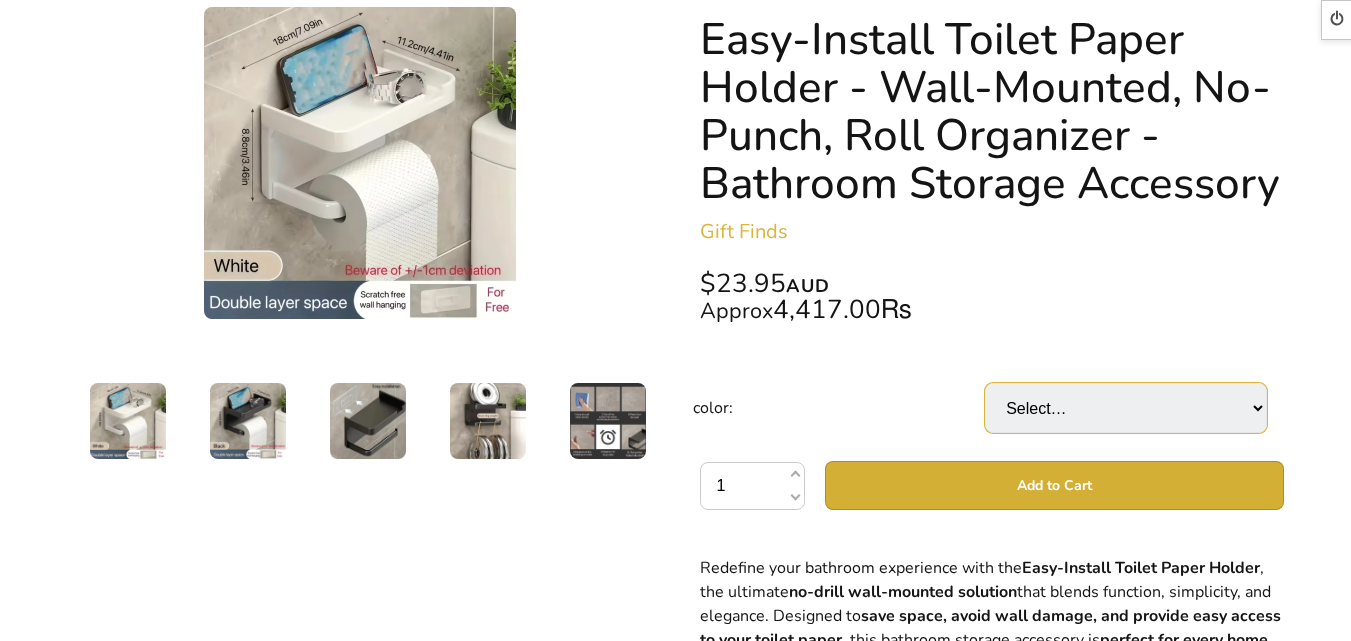 click on "Select…
black
white (+ $4.50)" at bounding box center [1126, 408] 